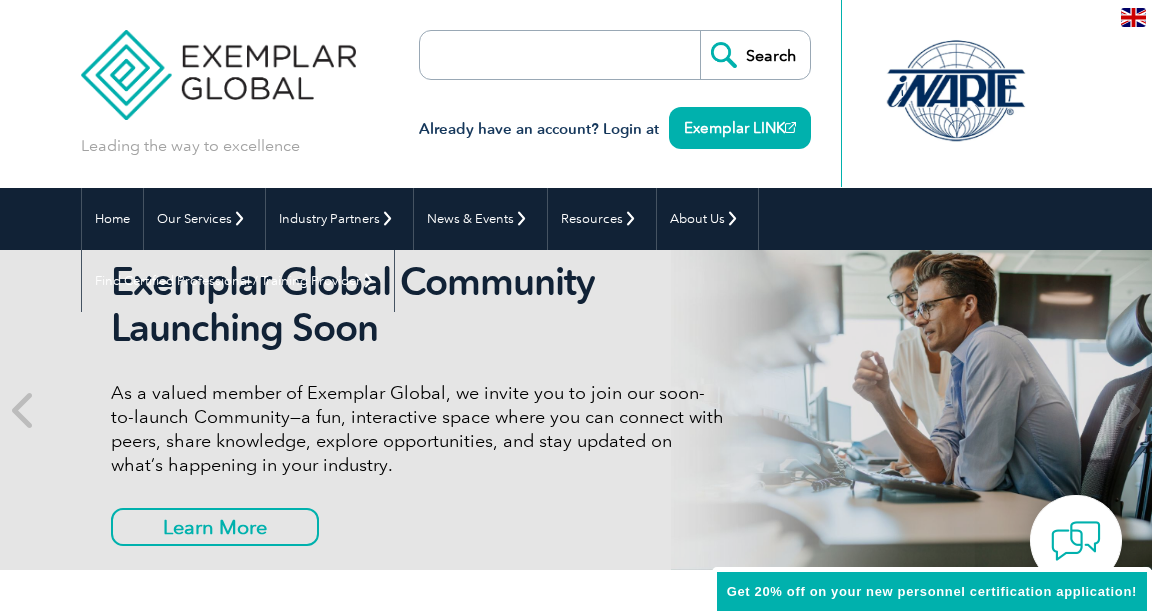 scroll, scrollTop: 0, scrollLeft: 0, axis: both 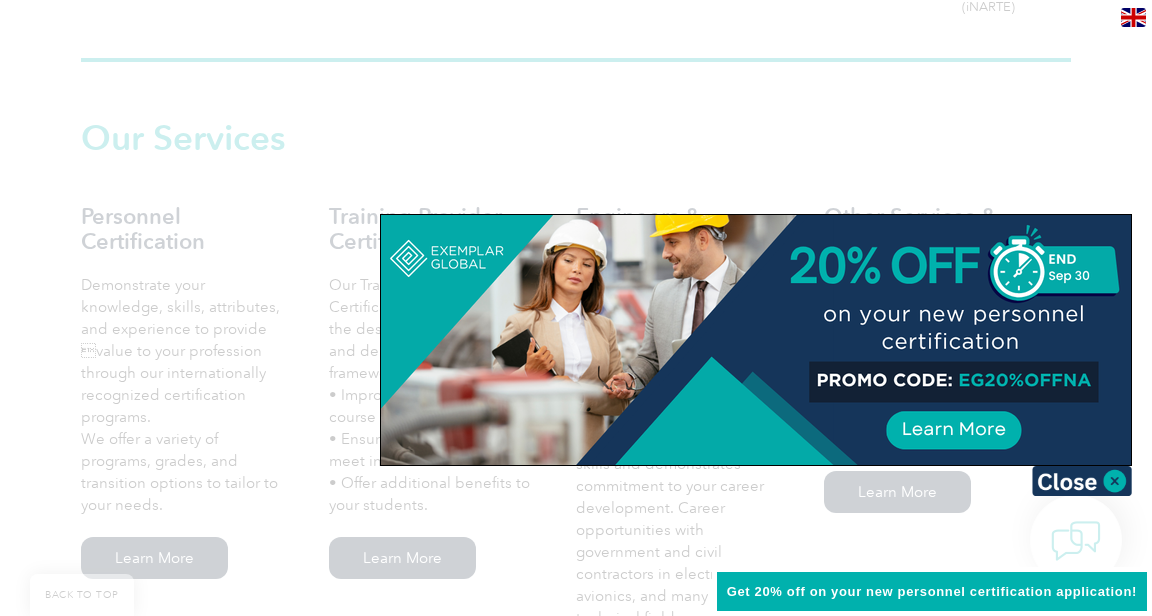 click at bounding box center (1082, 481) 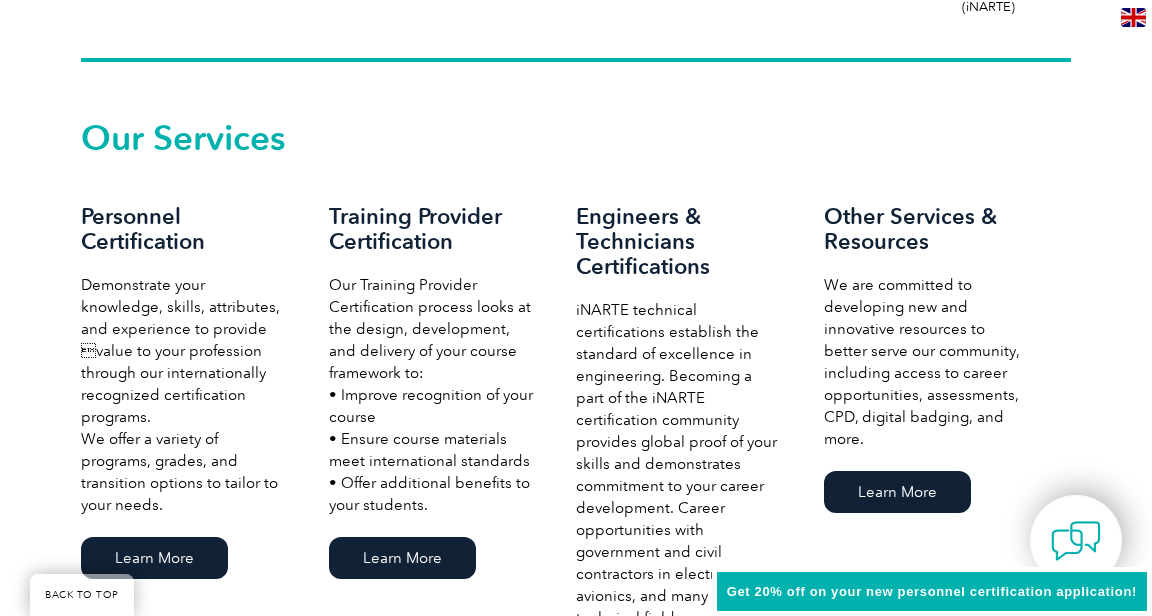click on "Learn More" at bounding box center (402, 558) 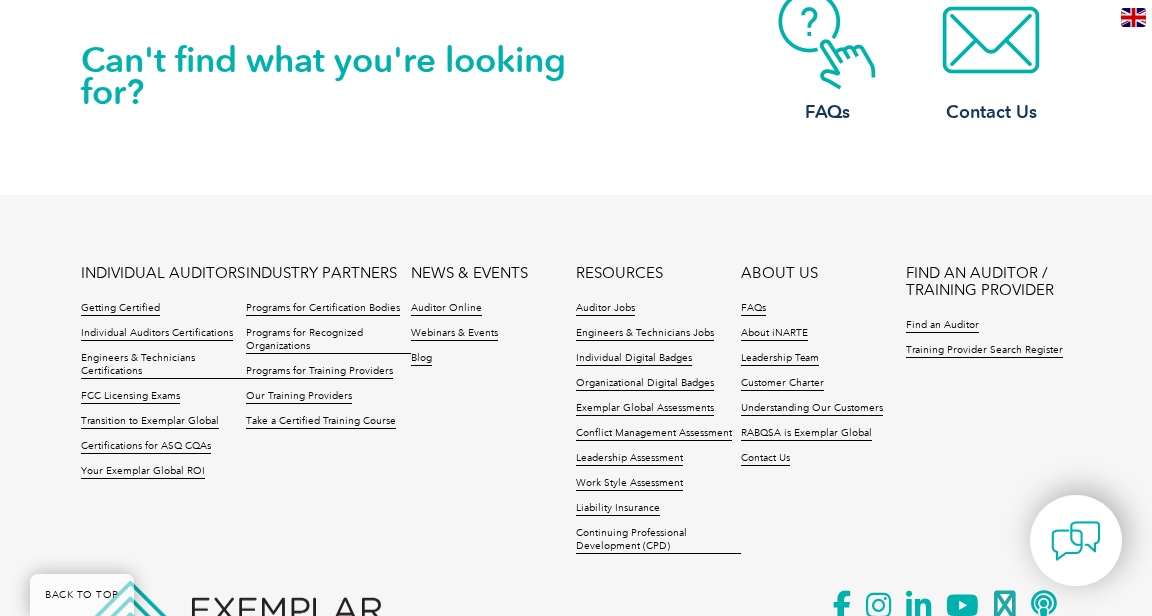 scroll, scrollTop: 3855, scrollLeft: 0, axis: vertical 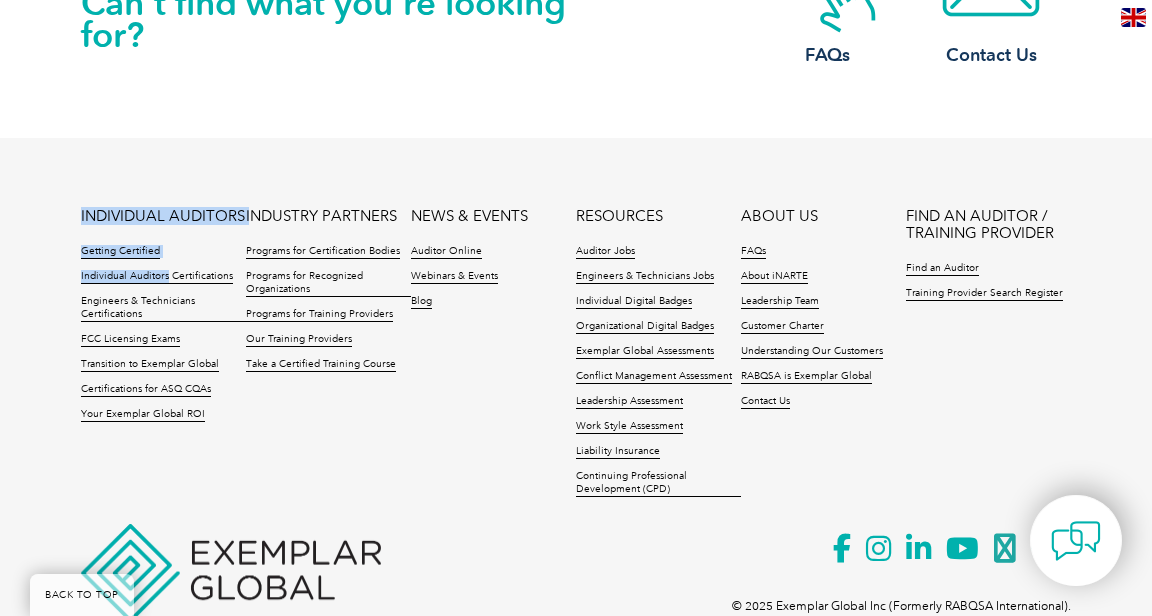 click on "INDIVIDUAL AUDITORS
Getting Certified
Individual Auditors Certifications
Engineers & Technicians Certifications
FCC Licensing Exams
Transition to Exemplar Global
Certifications for ASQ CQAs
Your Exemplar Global ROI
INDUSTRY PARTNERS
Programs for Certification Bodies
Programs for Recognized Organizations
Programs for Training Providers
Our Training Providers
Take a Certified Training Course
NEWS & EVENTS
Auditor Online
Webinars & Events
Blog
RESOURCES
Auditor Jobs
Engineers & Technicians Jobs
Individual Digital Badges
Organizational Digital Badges
Exemplar Global Assessments
Conflict Management Assessment
Leadership Assessment
Work Style Assessment
Liability Insurance
Continuing Professional Development (CPD)
ABOUT US
FAQs
About iNARTE
Leadership Team
Customer Charter
Understanding Our Customers
RABQSA is Exemplar Global
Contact Us
FIND AN AUDITOR / TRAINING PROVIDER" at bounding box center (576, 358) 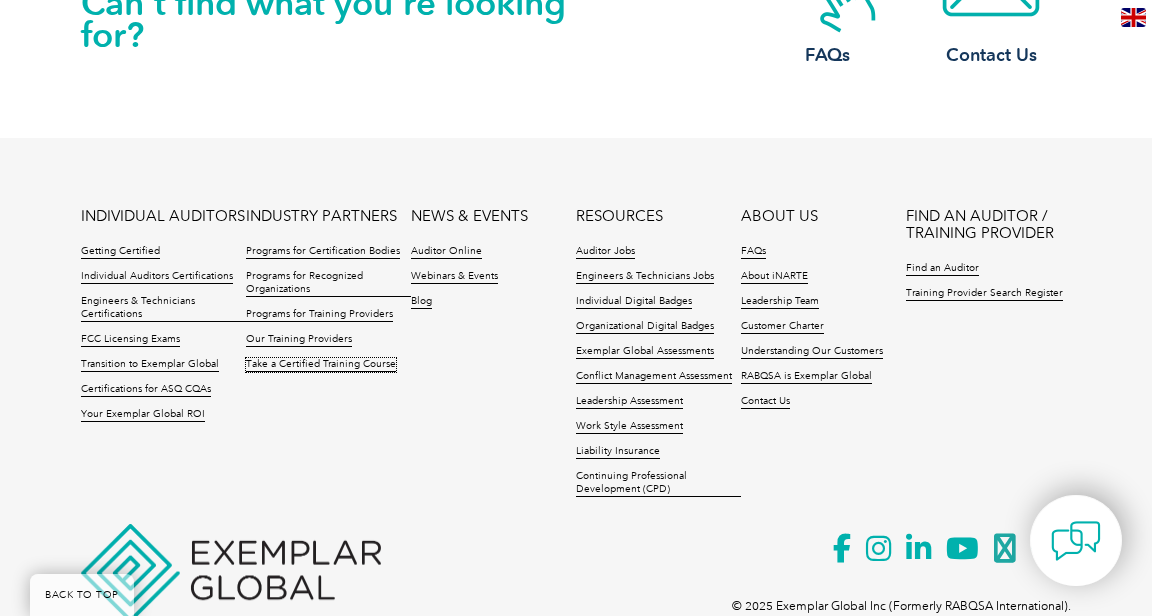 click on "Take a Certified Training Course" at bounding box center (321, 365) 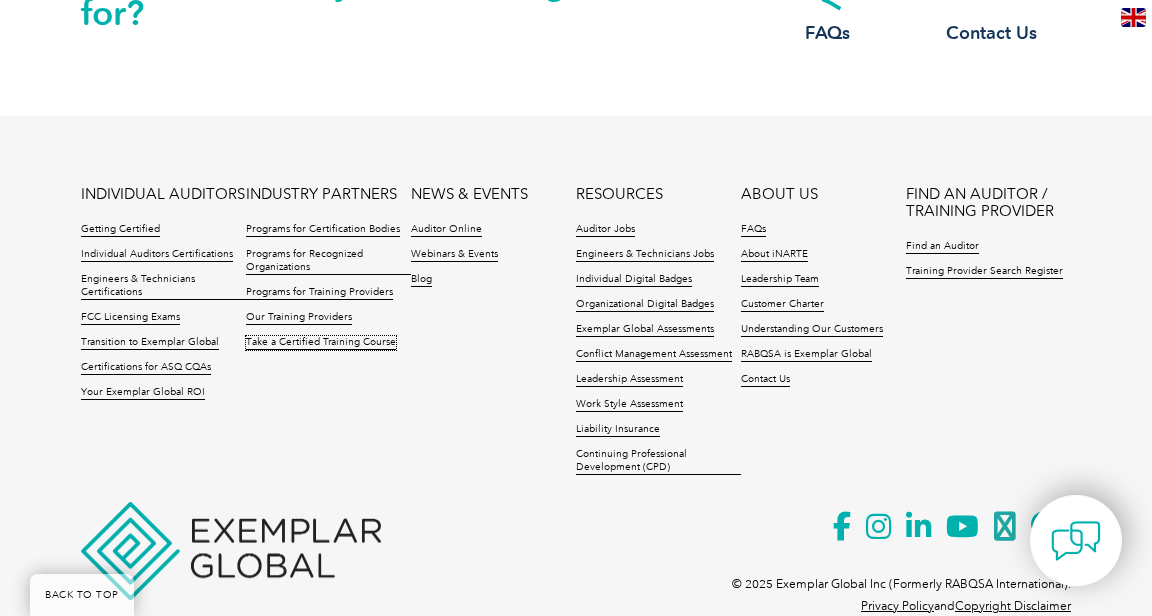 scroll, scrollTop: 3916, scrollLeft: 0, axis: vertical 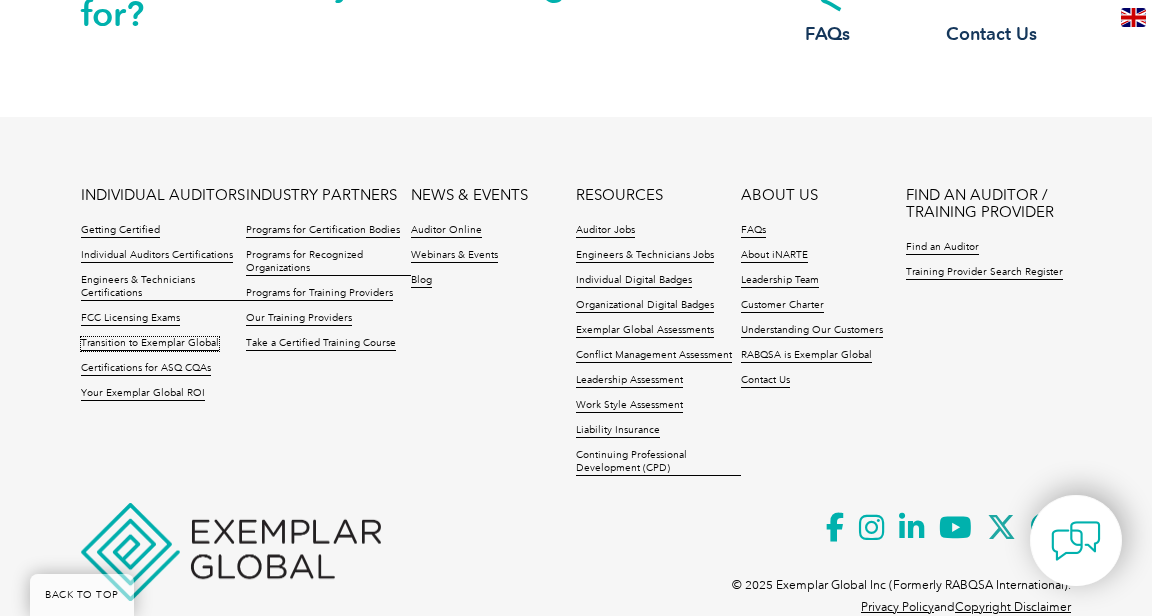 click on "Transition to Exemplar Global" at bounding box center [150, 344] 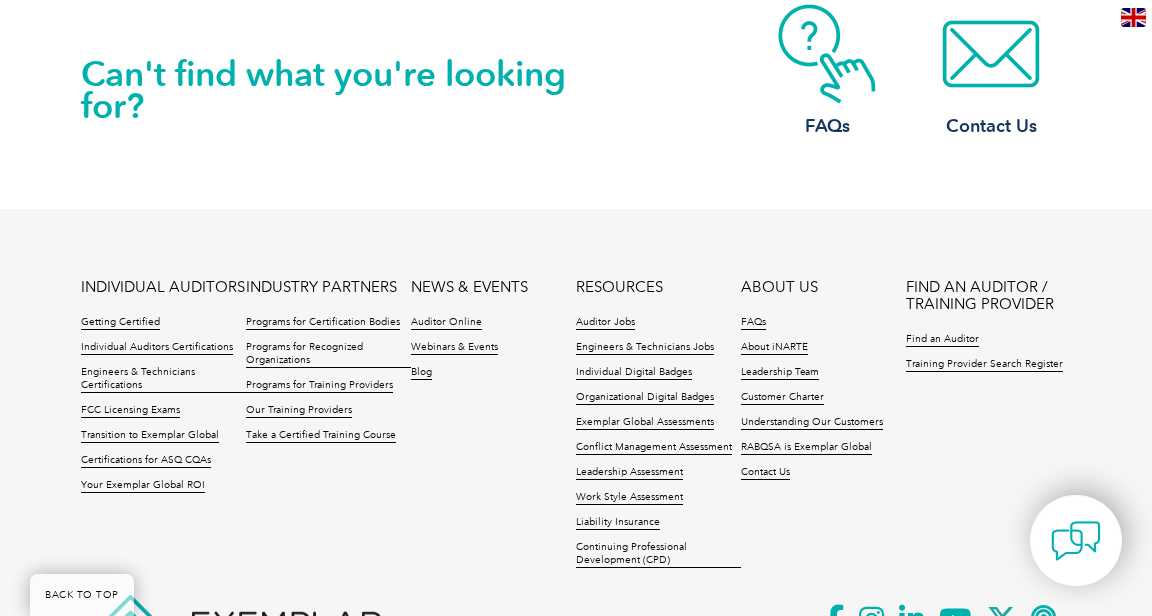 scroll, scrollTop: 2506, scrollLeft: 0, axis: vertical 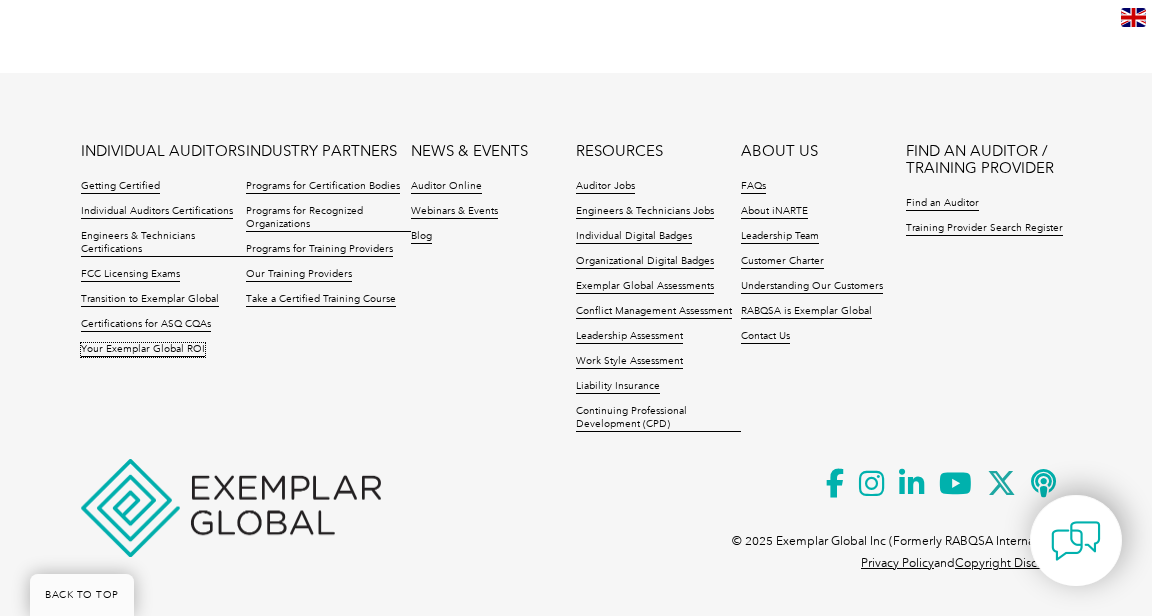 click on "Your Exemplar Global ROI" at bounding box center [143, 350] 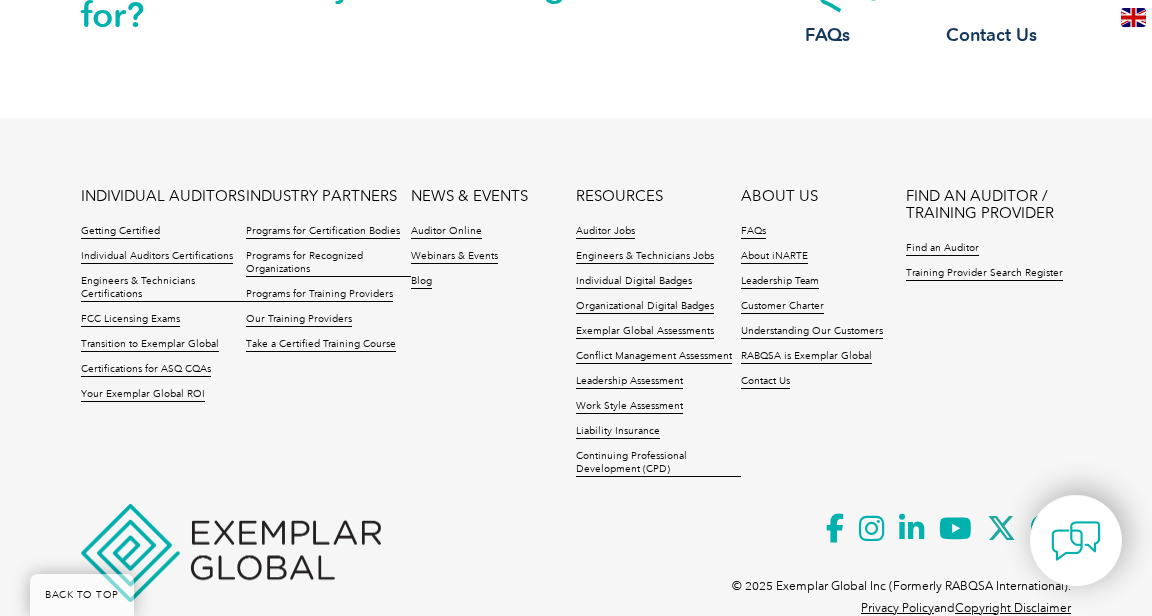 scroll, scrollTop: 2753, scrollLeft: 0, axis: vertical 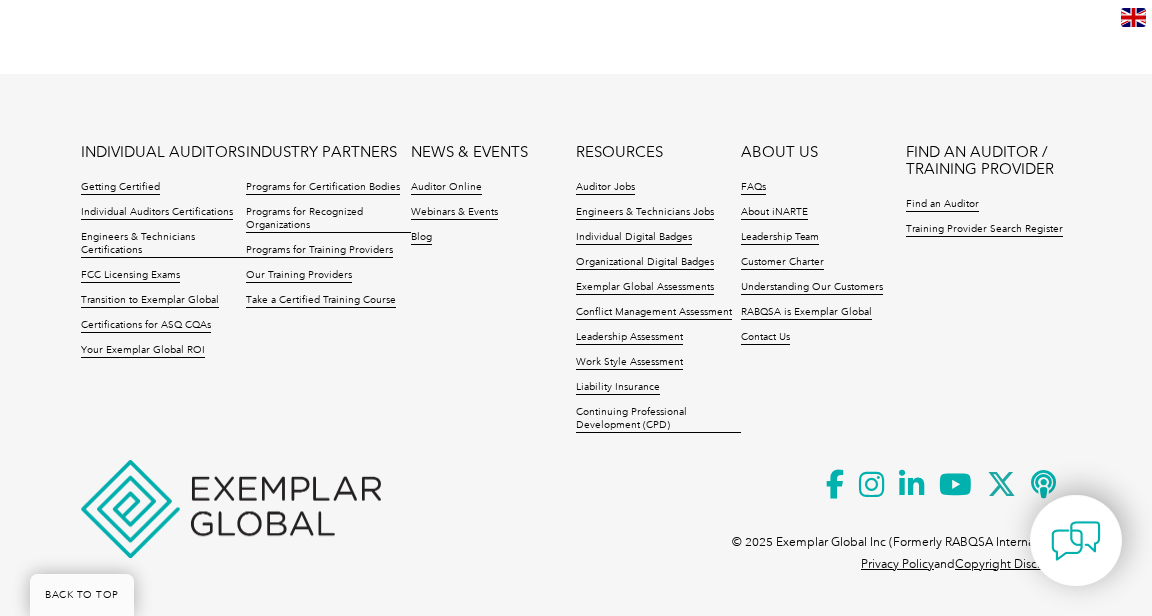 click on "Certifications for ASQ CQAs" at bounding box center (146, 326) 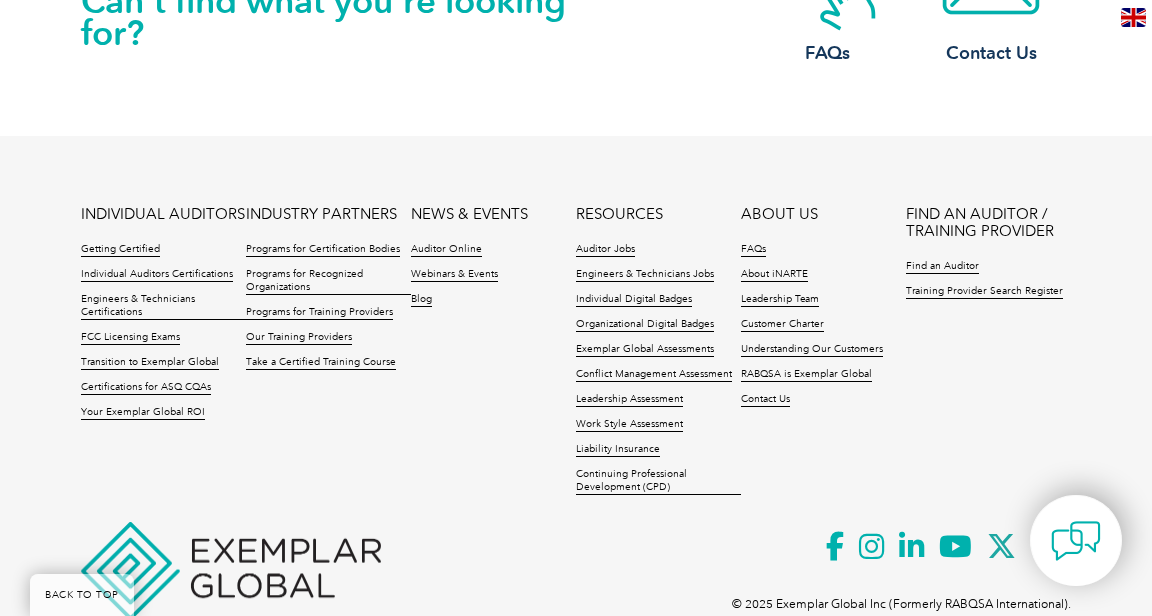 scroll, scrollTop: 2526, scrollLeft: 0, axis: vertical 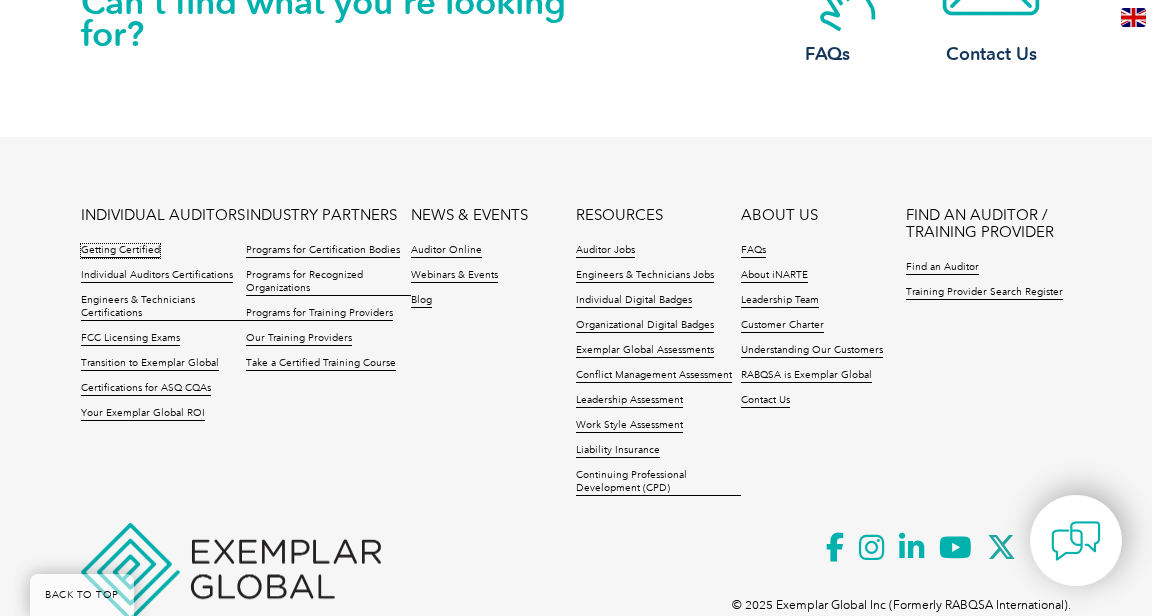 click on "Getting Certified" at bounding box center (120, 251) 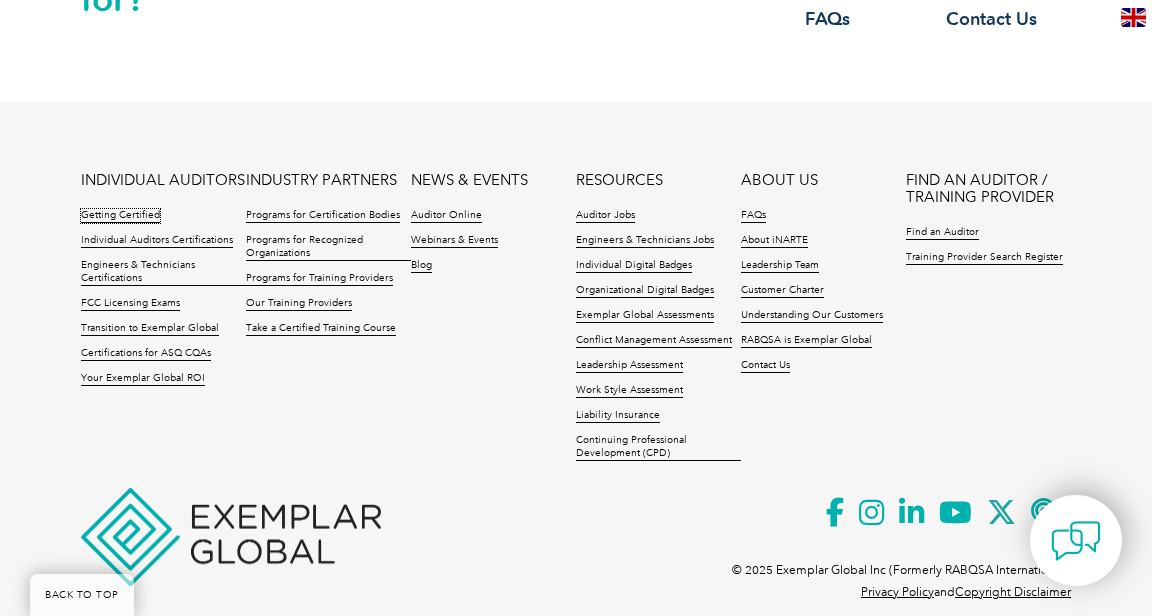 scroll, scrollTop: 2587, scrollLeft: 0, axis: vertical 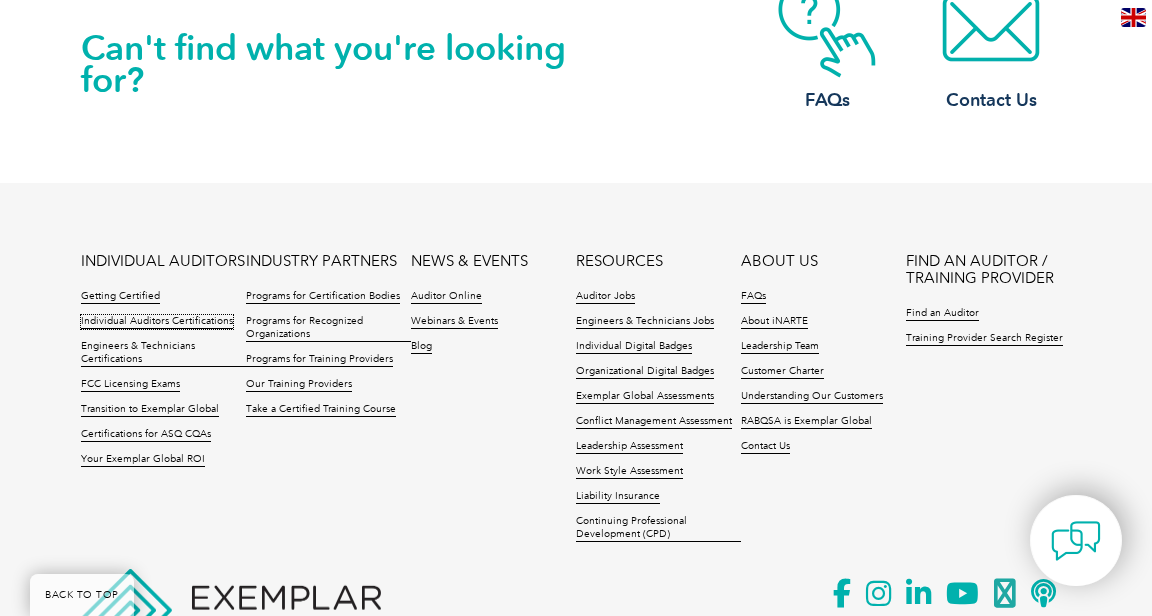 click on "Individual Auditors Certifications" at bounding box center [157, 322] 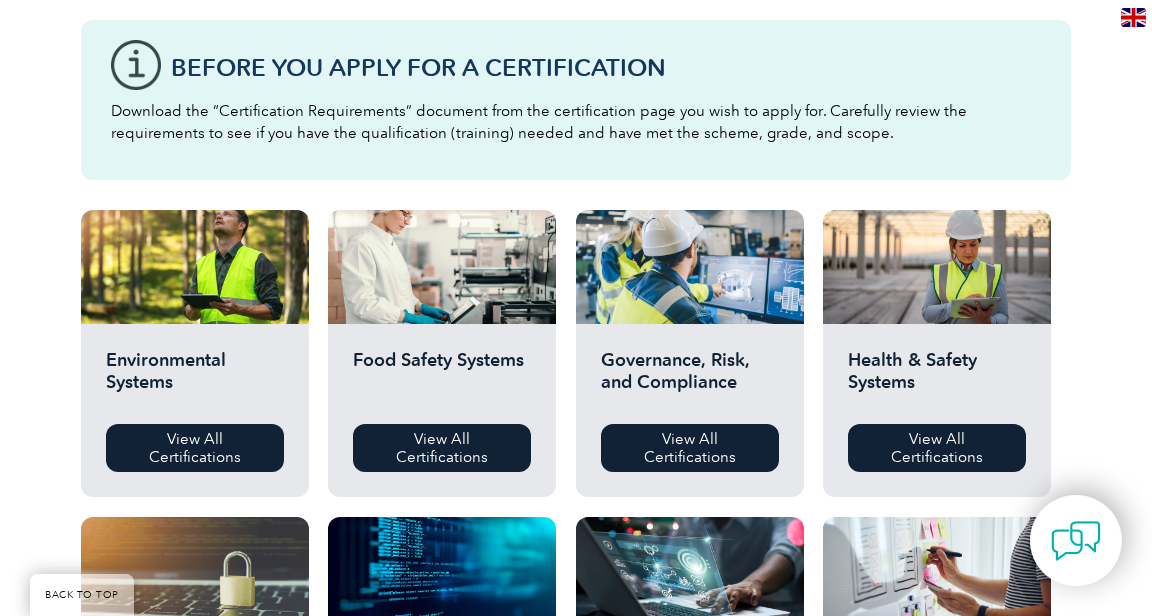 scroll, scrollTop: 540, scrollLeft: 0, axis: vertical 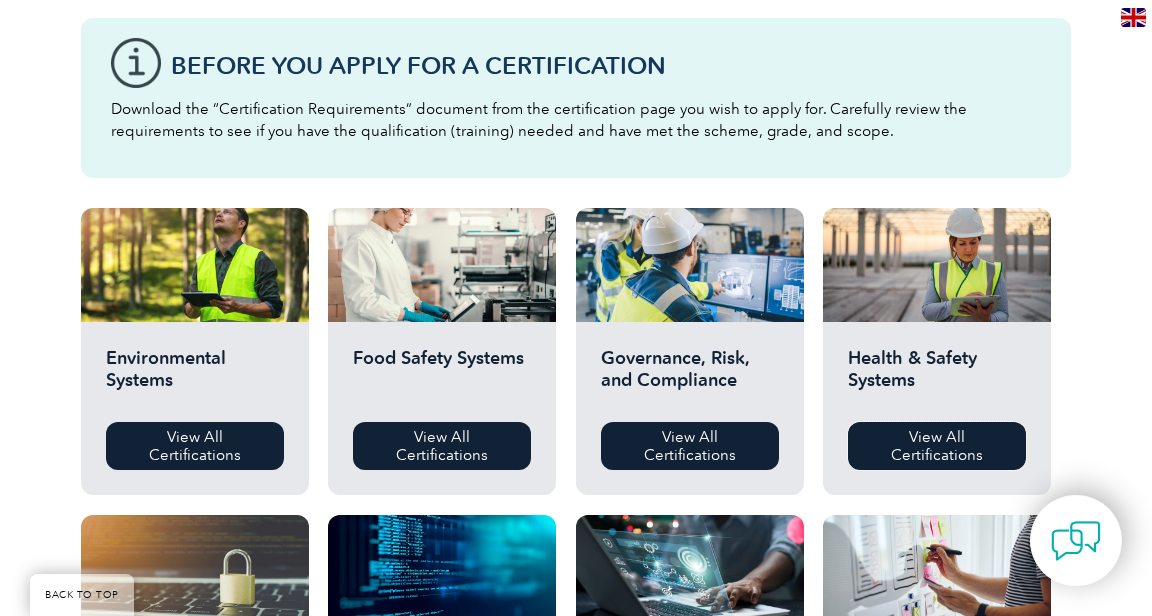 click on "View All Certifications" at bounding box center [937, 446] 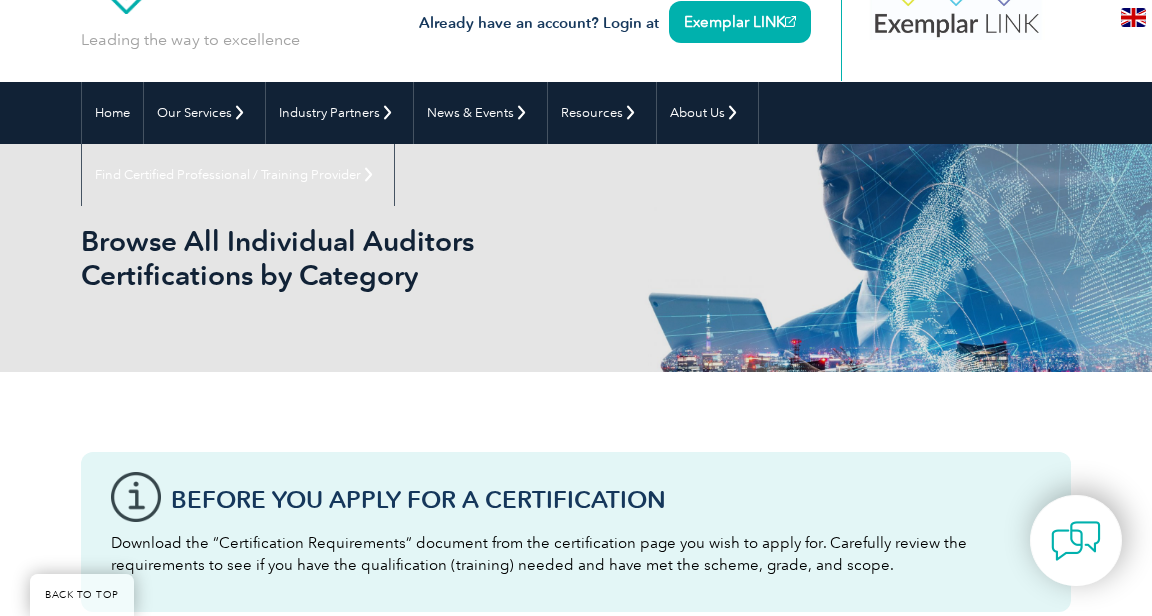 scroll, scrollTop: 0, scrollLeft: 0, axis: both 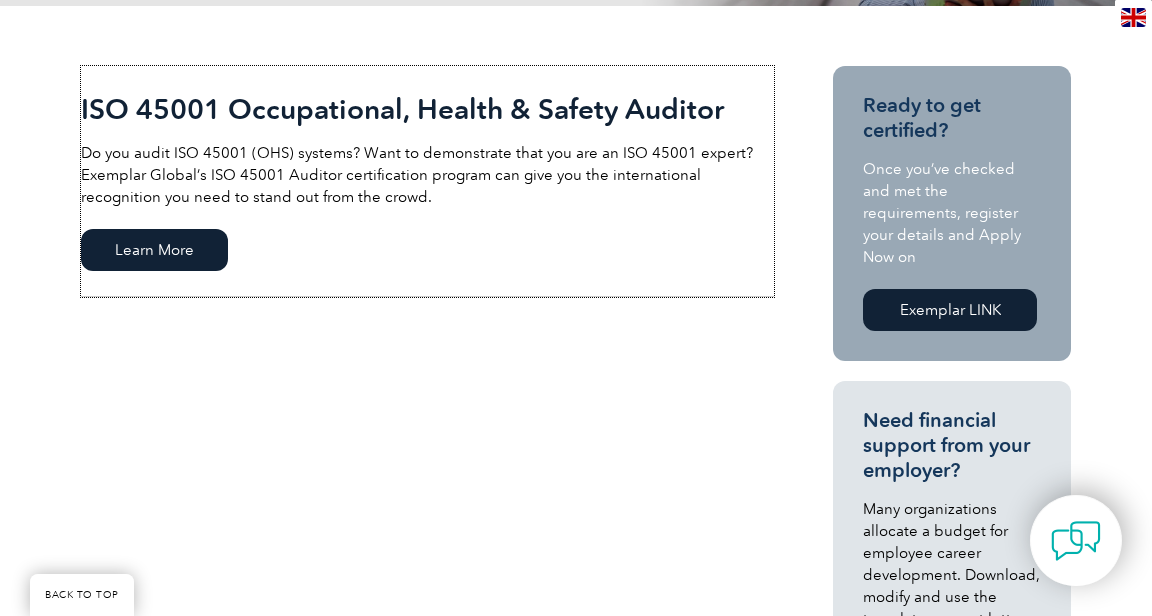 click on "Learn More" at bounding box center (154, 250) 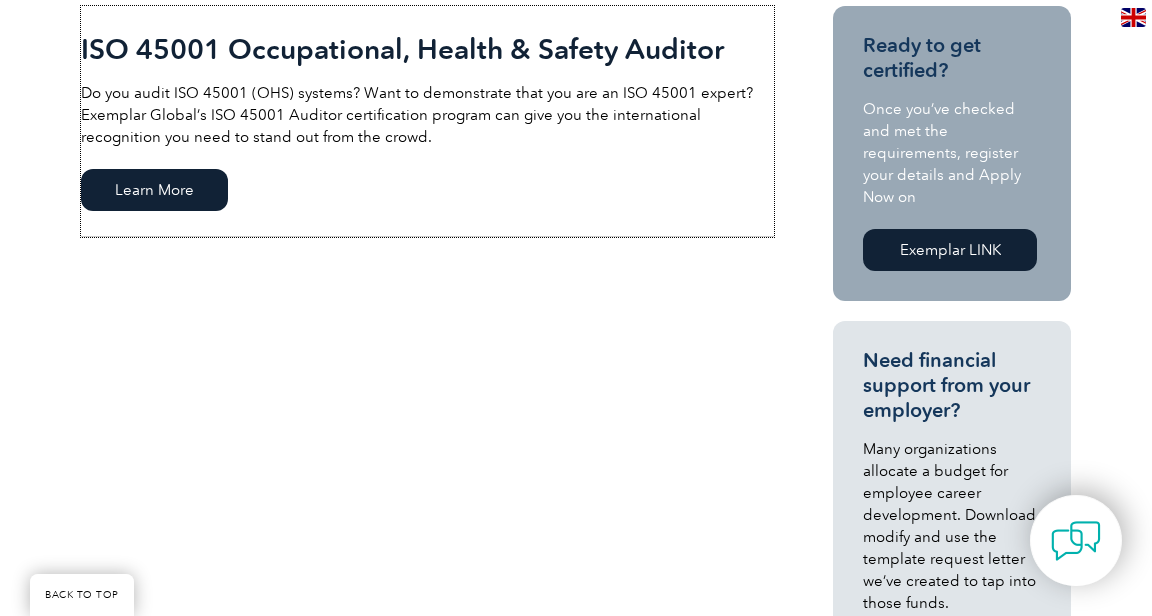 scroll, scrollTop: 502, scrollLeft: 0, axis: vertical 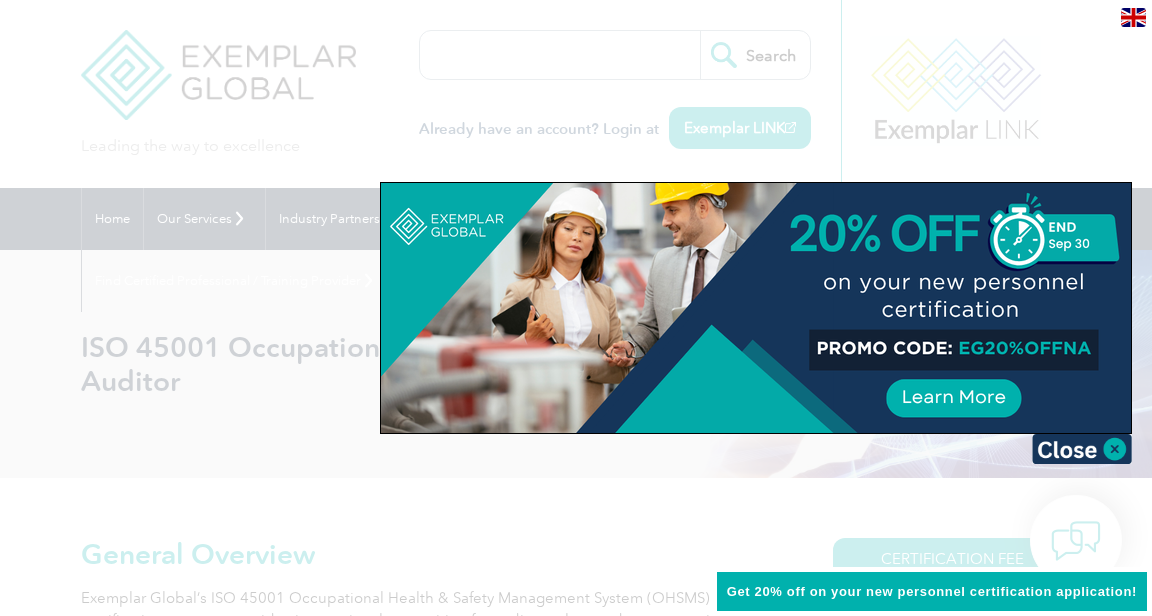 click at bounding box center [1082, 449] 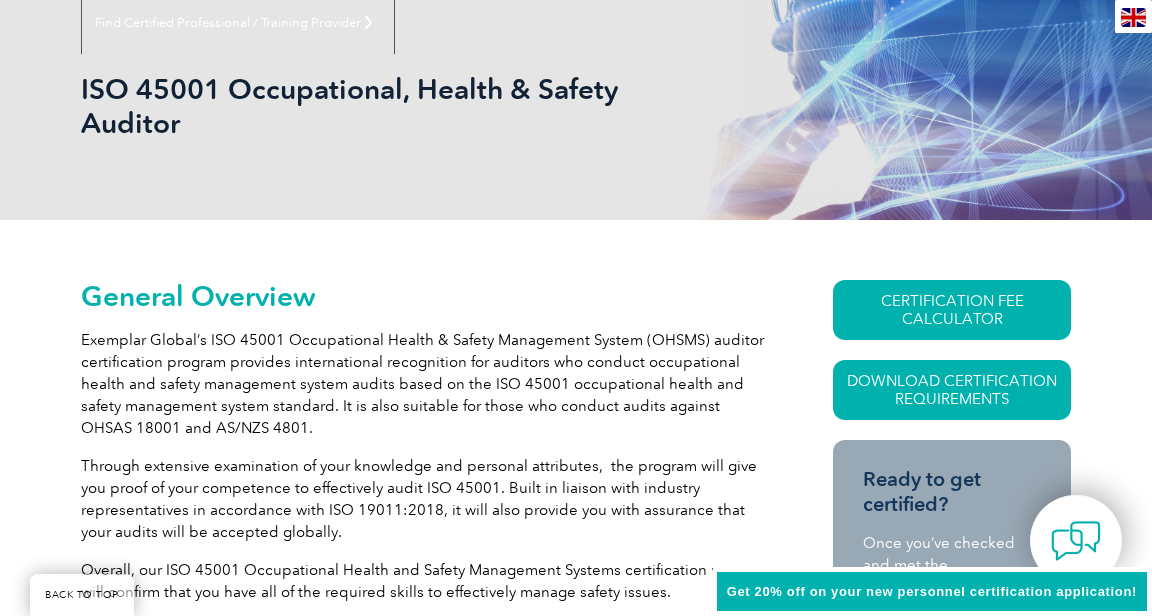 scroll, scrollTop: 263, scrollLeft: 0, axis: vertical 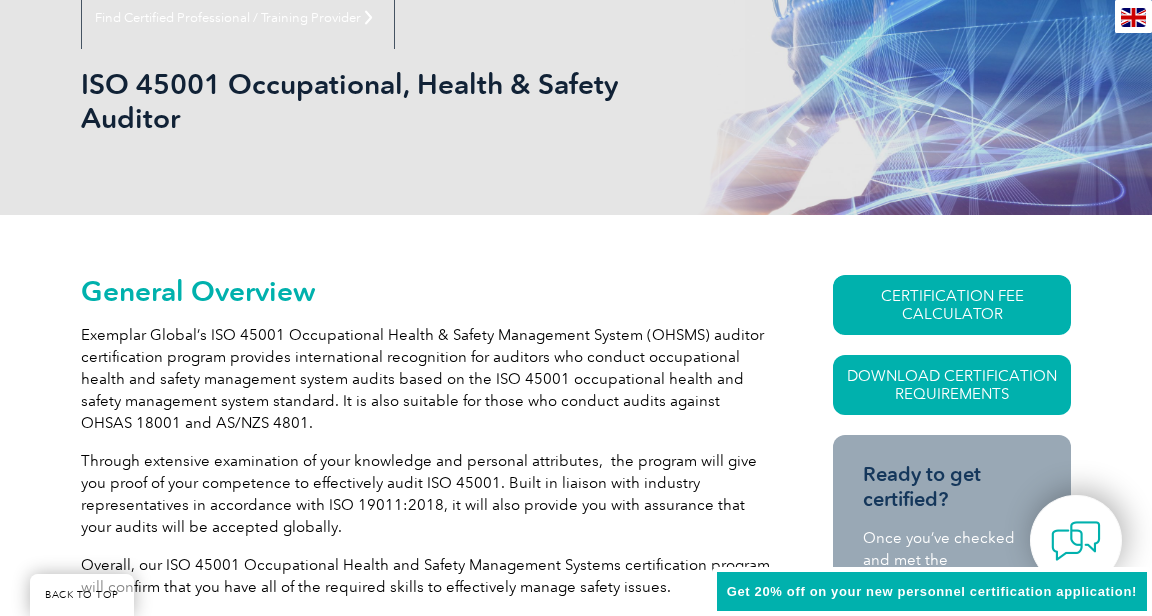 click on "CERTIFICATION FEE CALCULATOR" at bounding box center (952, 305) 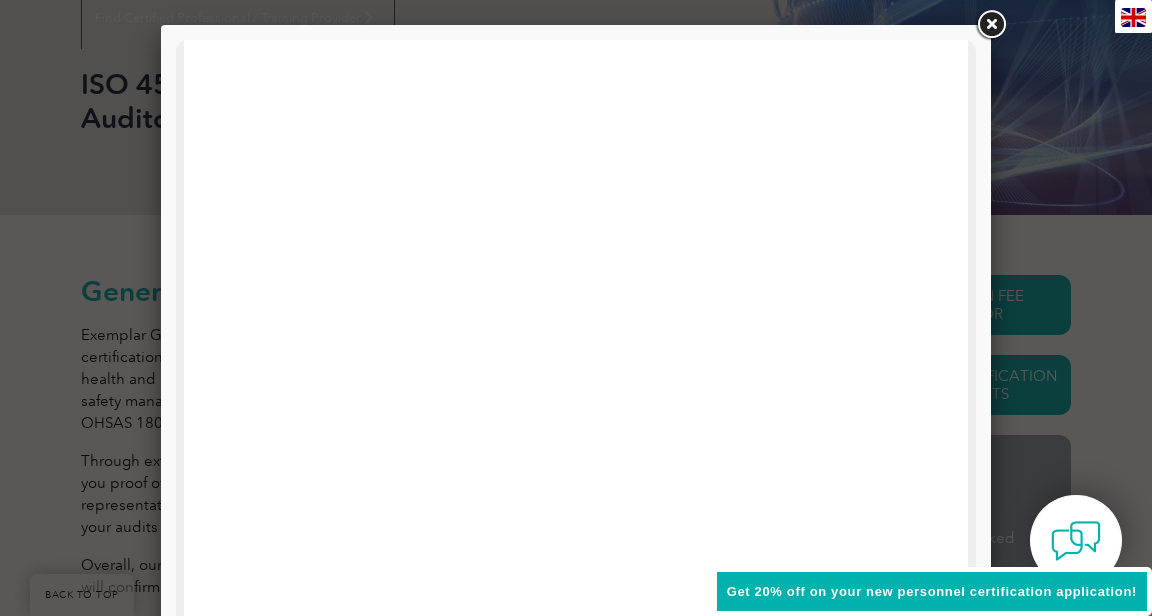 scroll, scrollTop: 782, scrollLeft: 0, axis: vertical 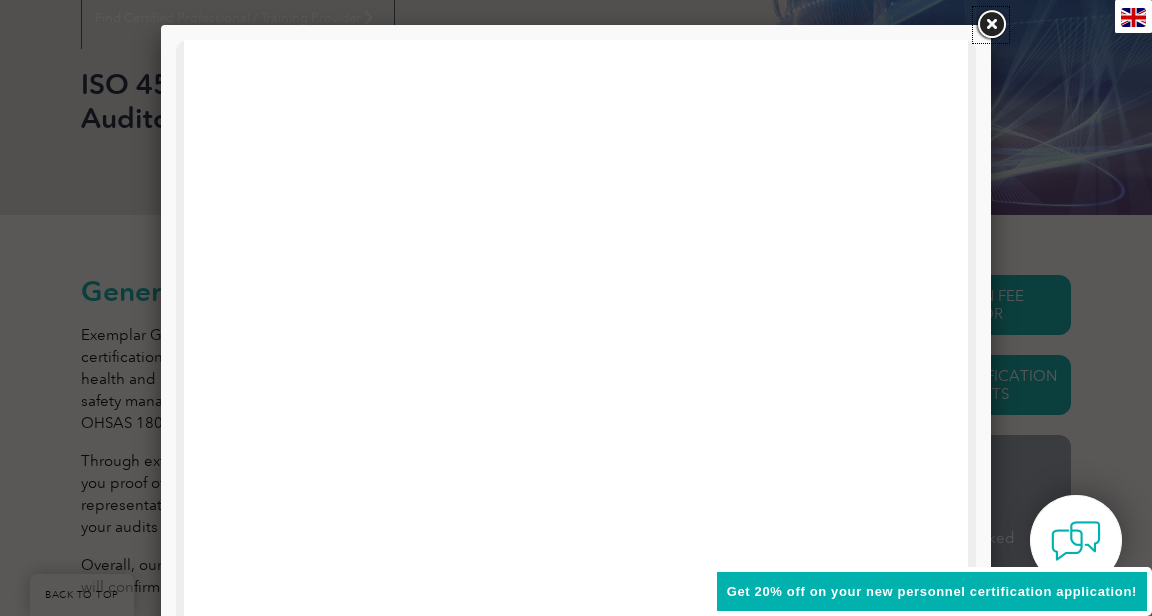 click at bounding box center [991, 25] 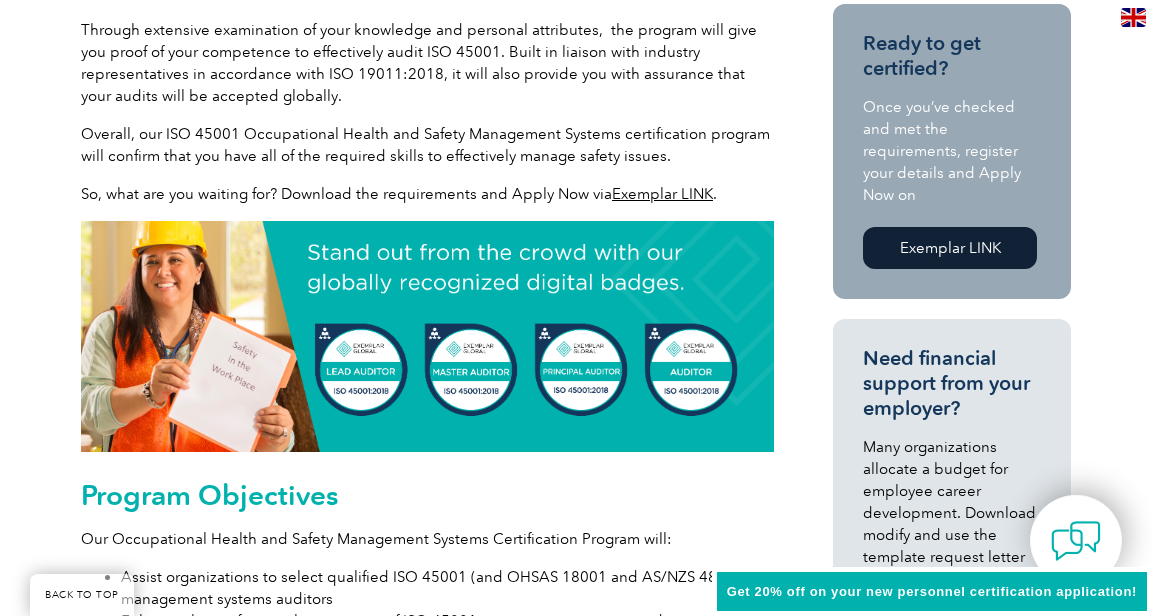 scroll, scrollTop: 0, scrollLeft: 0, axis: both 